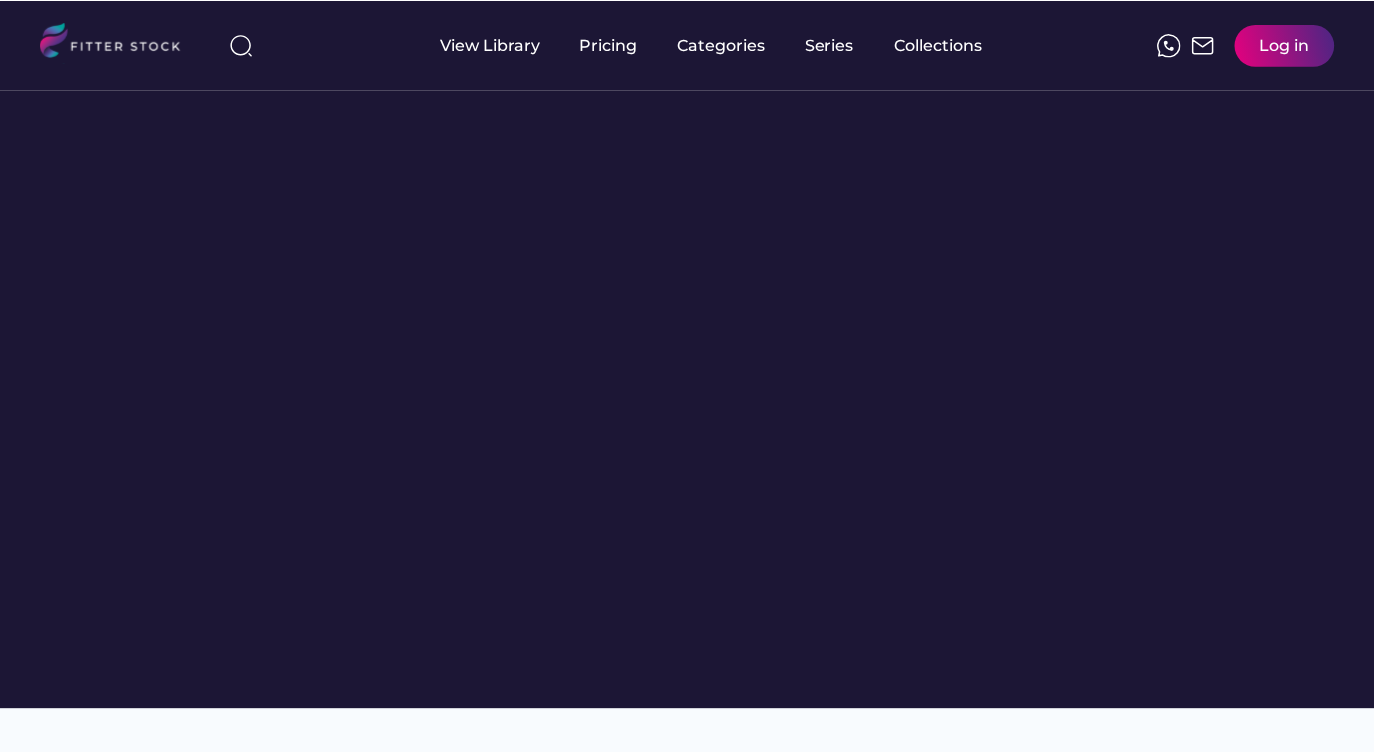 scroll, scrollTop: 0, scrollLeft: 0, axis: both 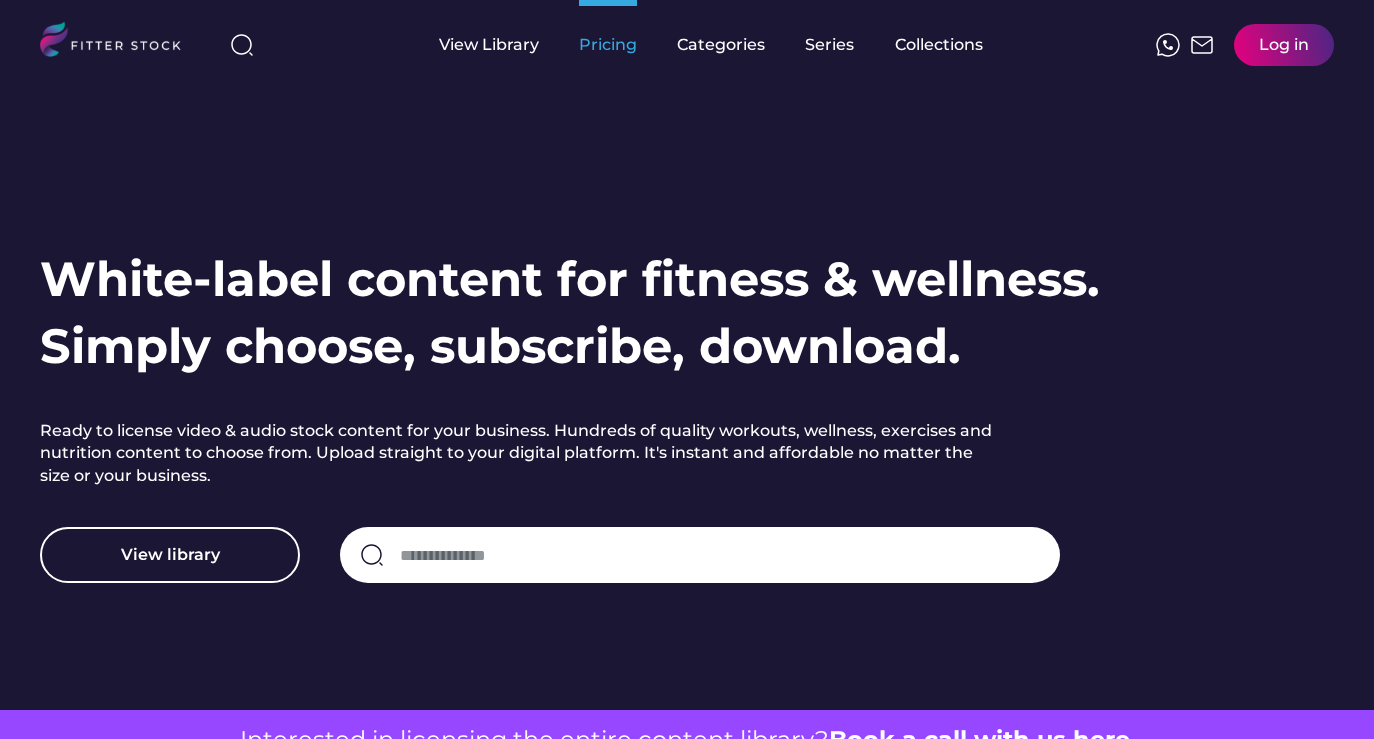 click on "Pricing" at bounding box center [608, 45] 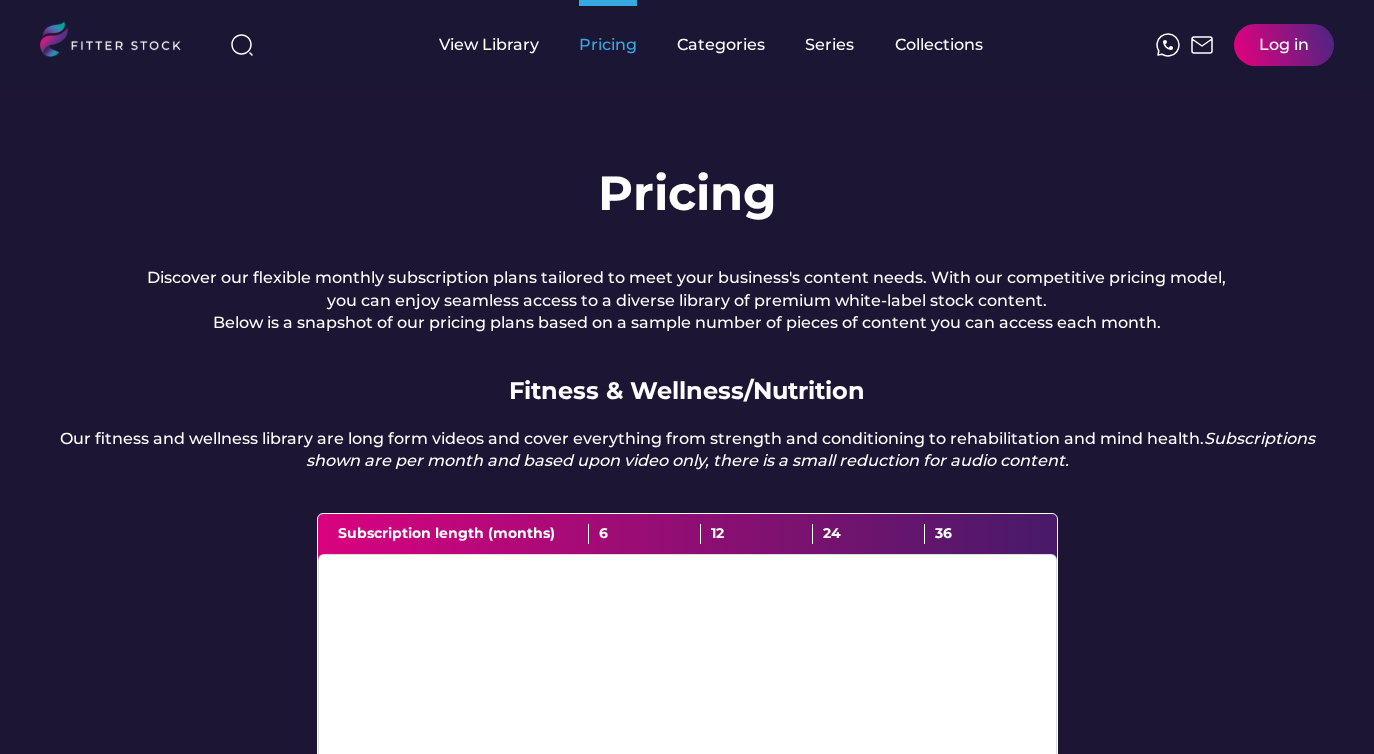 scroll, scrollTop: 0, scrollLeft: 0, axis: both 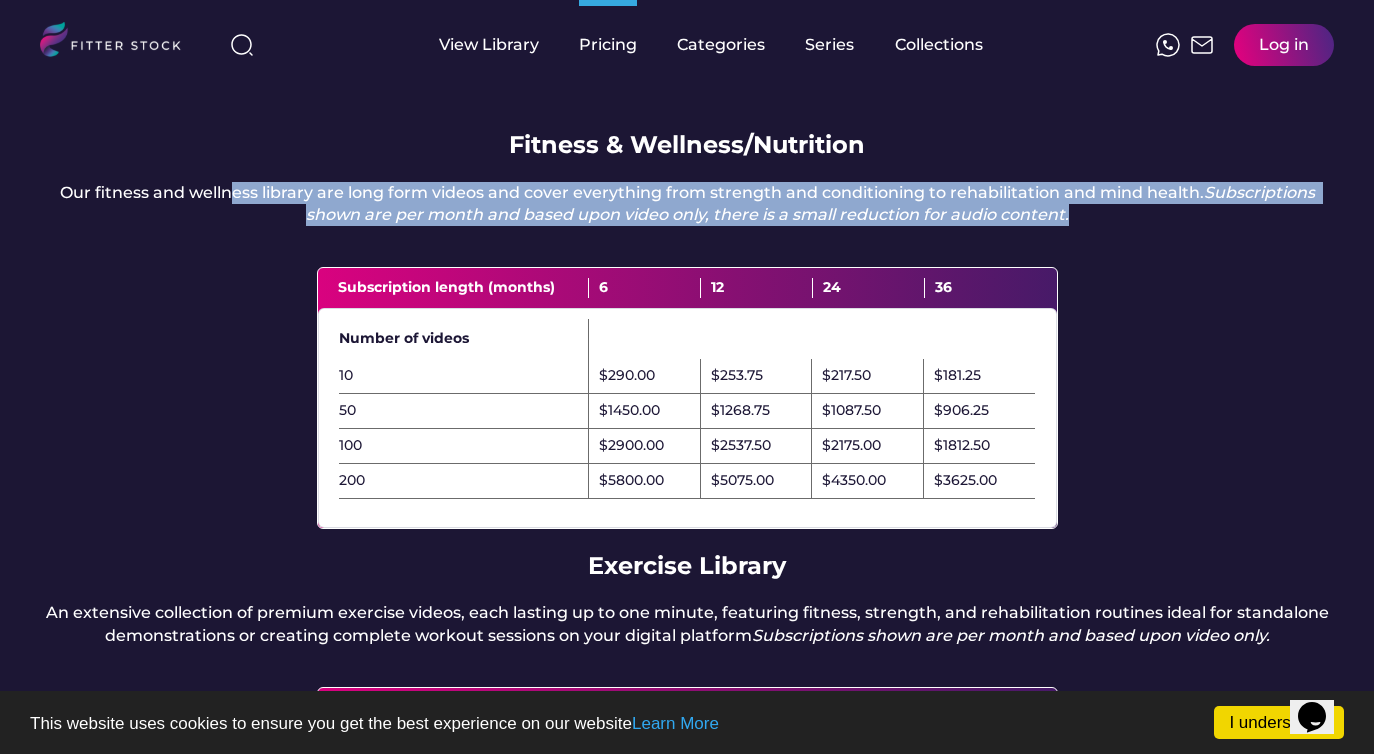 drag, startPoint x: 290, startPoint y: 226, endPoint x: 1227, endPoint y: 252, distance: 937.36066 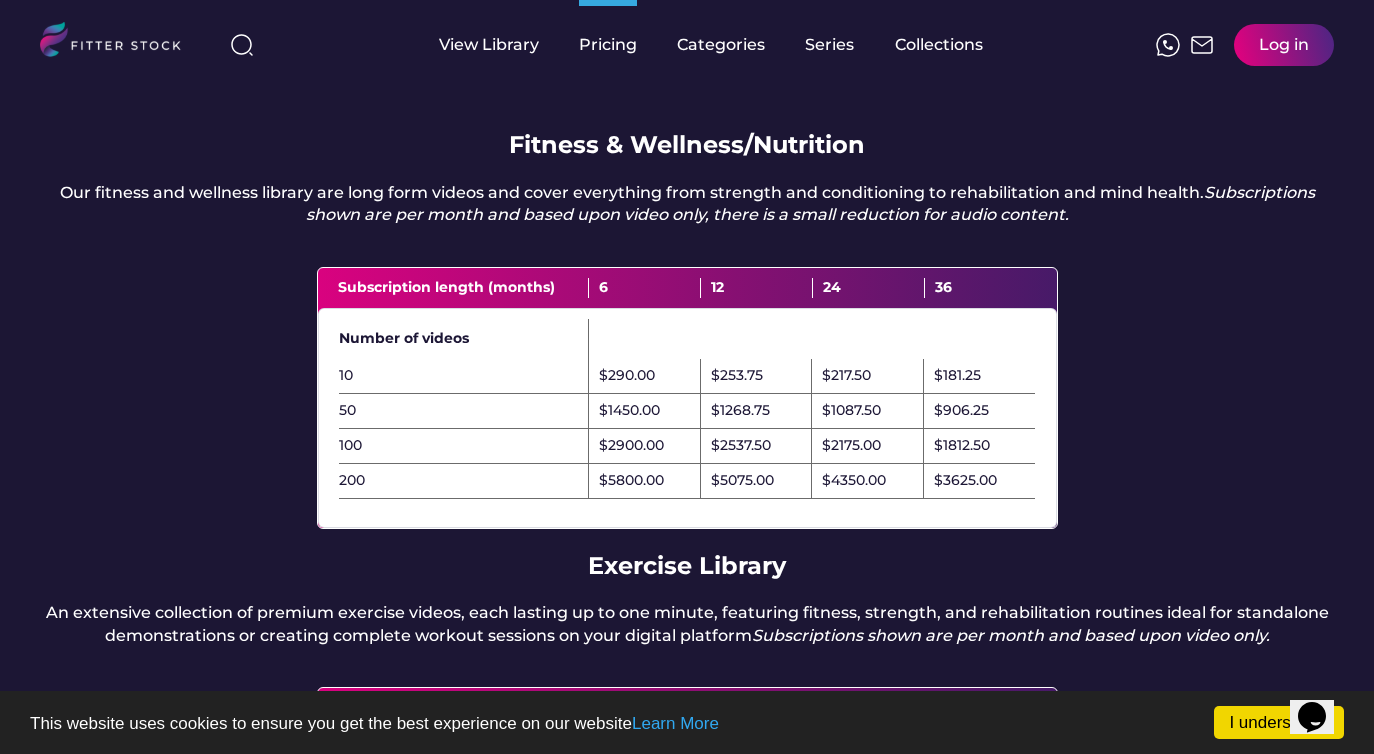 drag, startPoint x: 1227, startPoint y: 252, endPoint x: 1194, endPoint y: 255, distance: 33.13608 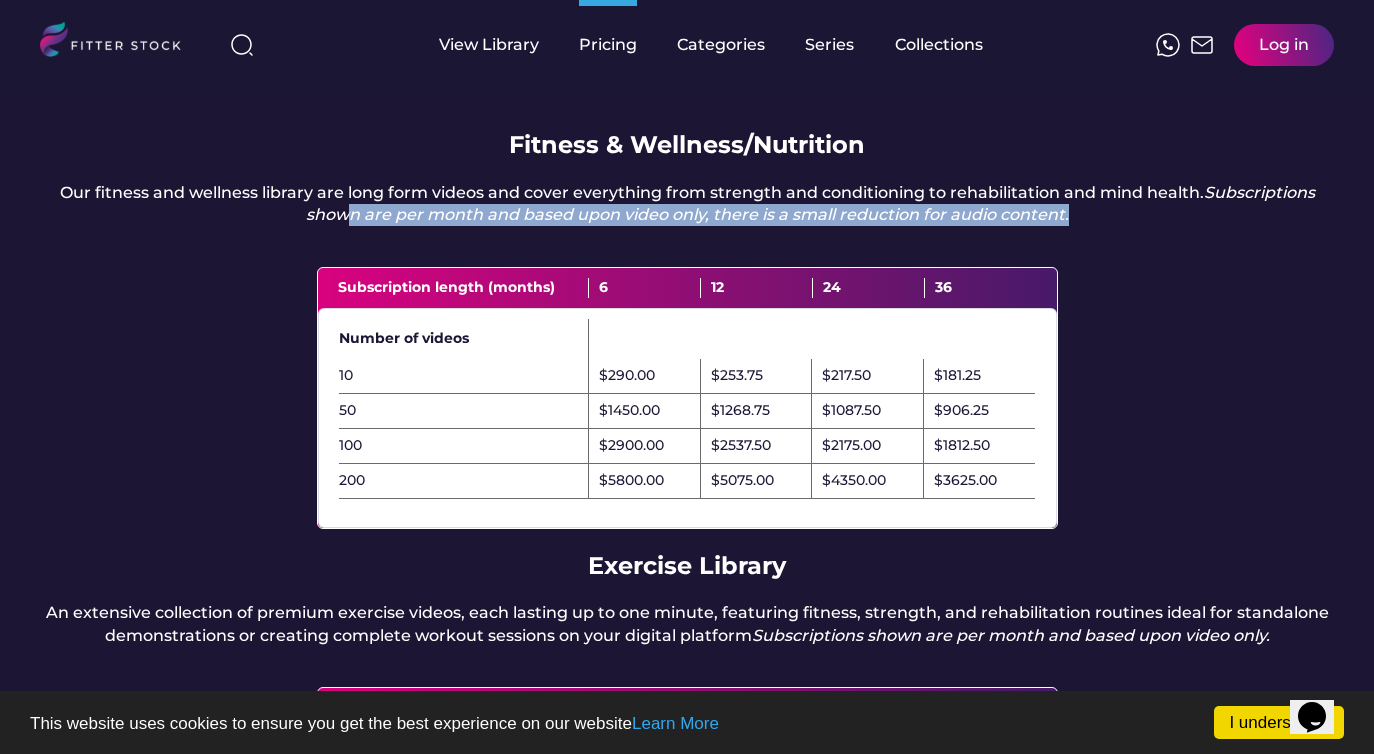 drag, startPoint x: 404, startPoint y: 245, endPoint x: 1110, endPoint y: 265, distance: 706.2832 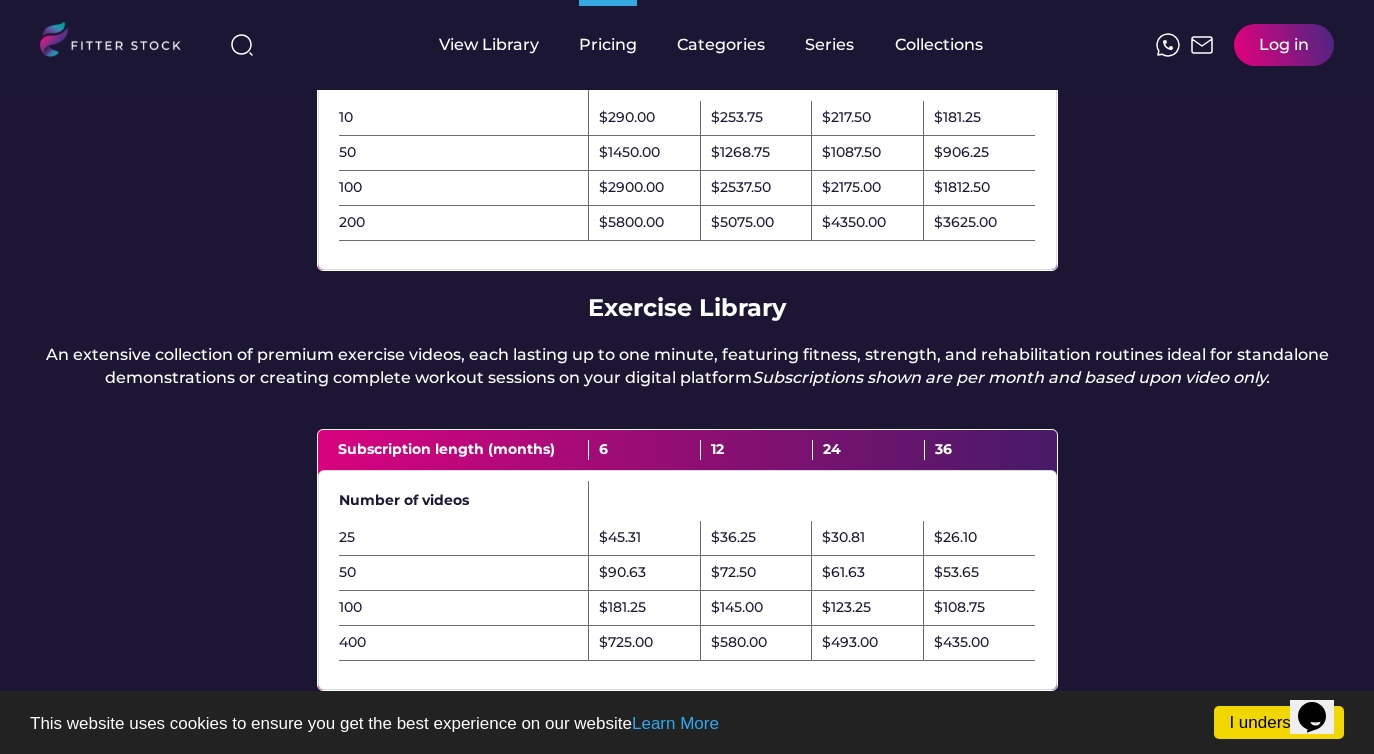 scroll, scrollTop: 590, scrollLeft: 0, axis: vertical 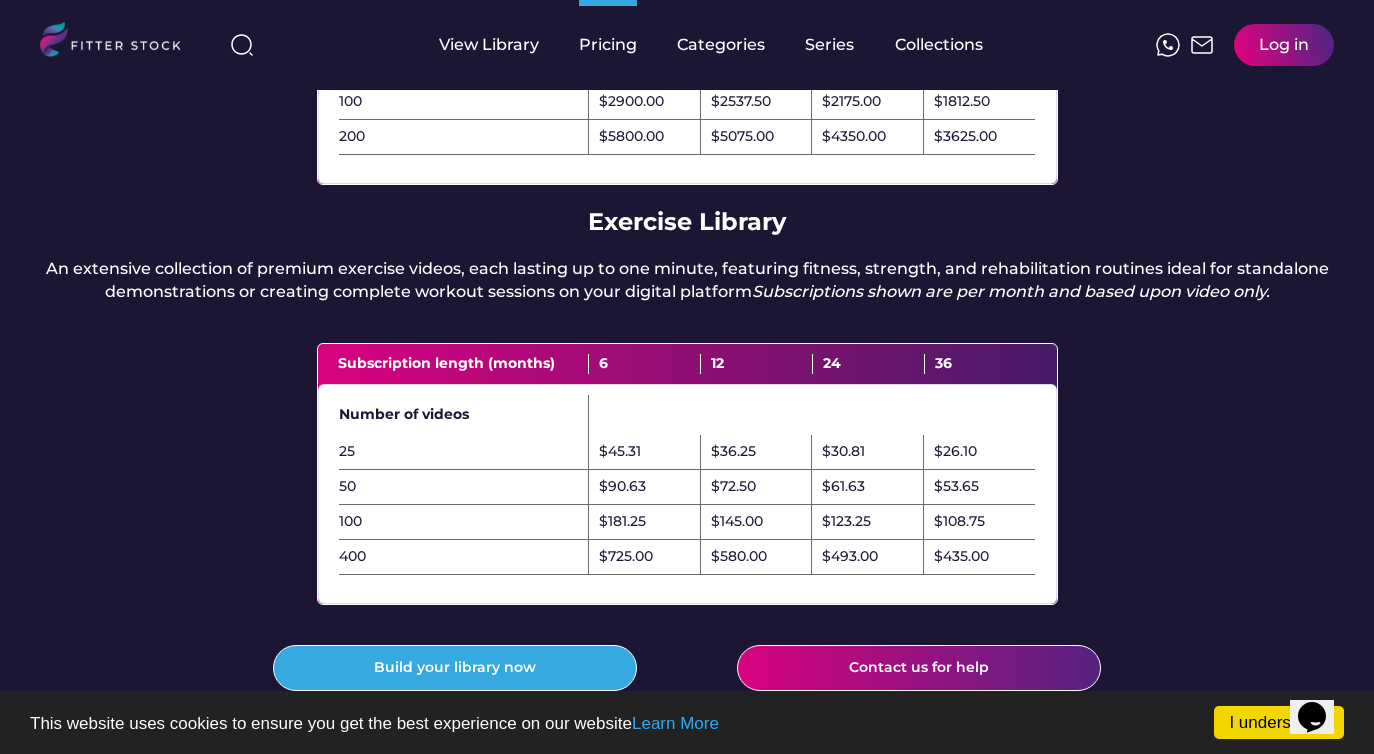 drag, startPoint x: 172, startPoint y: 288, endPoint x: 466, endPoint y: 305, distance: 294.4911 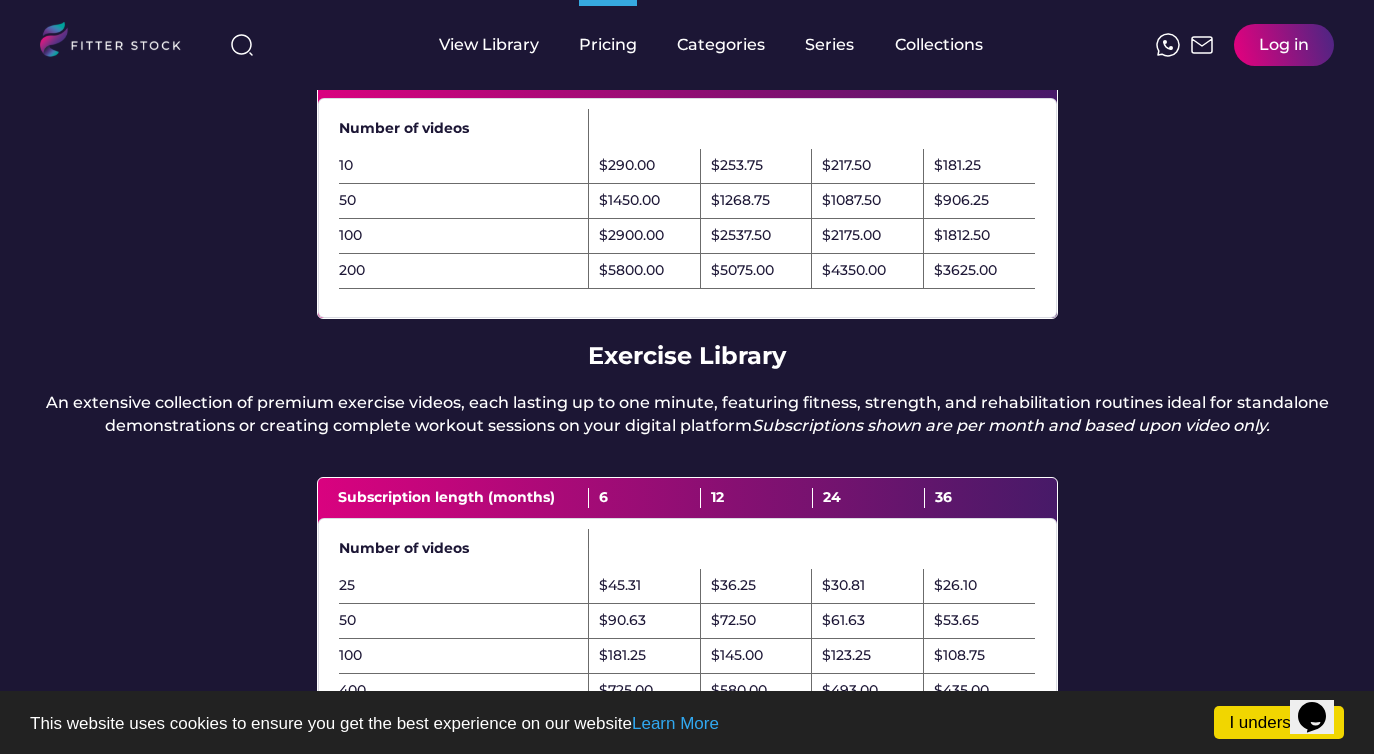 scroll, scrollTop: 554, scrollLeft: 0, axis: vertical 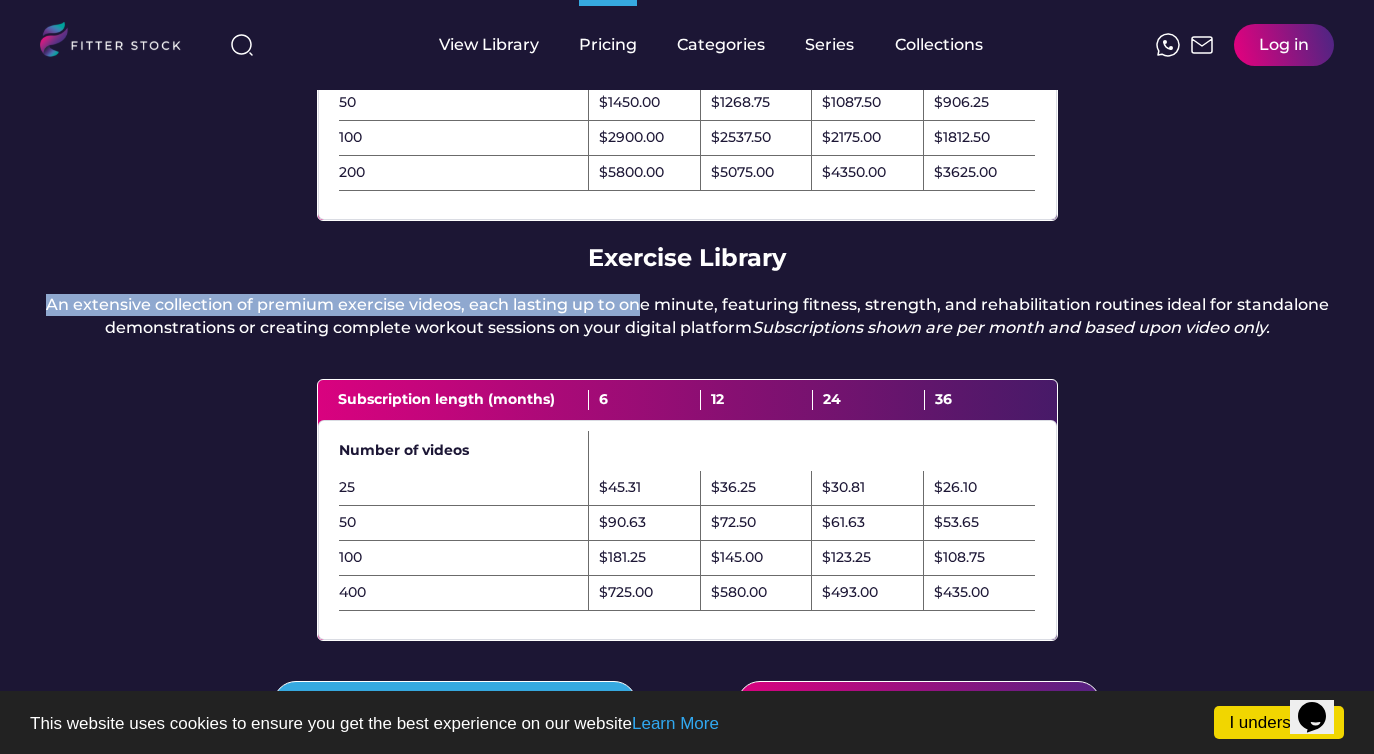 click on "Pricing Discover our flexible monthly subscription plans tailored to meet your business's content needs. With our competitive pricing model, you can enjoy seamless access to a diverse library of premium white-label stock content.
Below is a snapshot of our pricing plans based on a sample number of pieces of content you can access each month.  Fitness & Wellness/Nutrition Our fitness and wellness library are long form videos and cover everything from strength and conditioning to rehabilitation and mind health.
Subscriptions shown are per month and based upon video only, there is a small reduction for audio content. Subscription length (months) 6 12 24 36 Number of videos 10 $290.00 $253.75 $217.50 $181.25 50 $1450.00 $1268.75 $1087.50 $906.25 100 $2900.00 $2537.50 $2175.00 $1812.50 200 $5800.00 $5075.00 $4350.00 $3625.00 Exercise Library Subscriptions shown are per month and based upon video only. Subscription length (months) 6 12 24 36 Number of videos 25 $45.31 $36.25 $30.81 $26.10 50 $90.63 $72.50 $61.63" at bounding box center (687, 181) 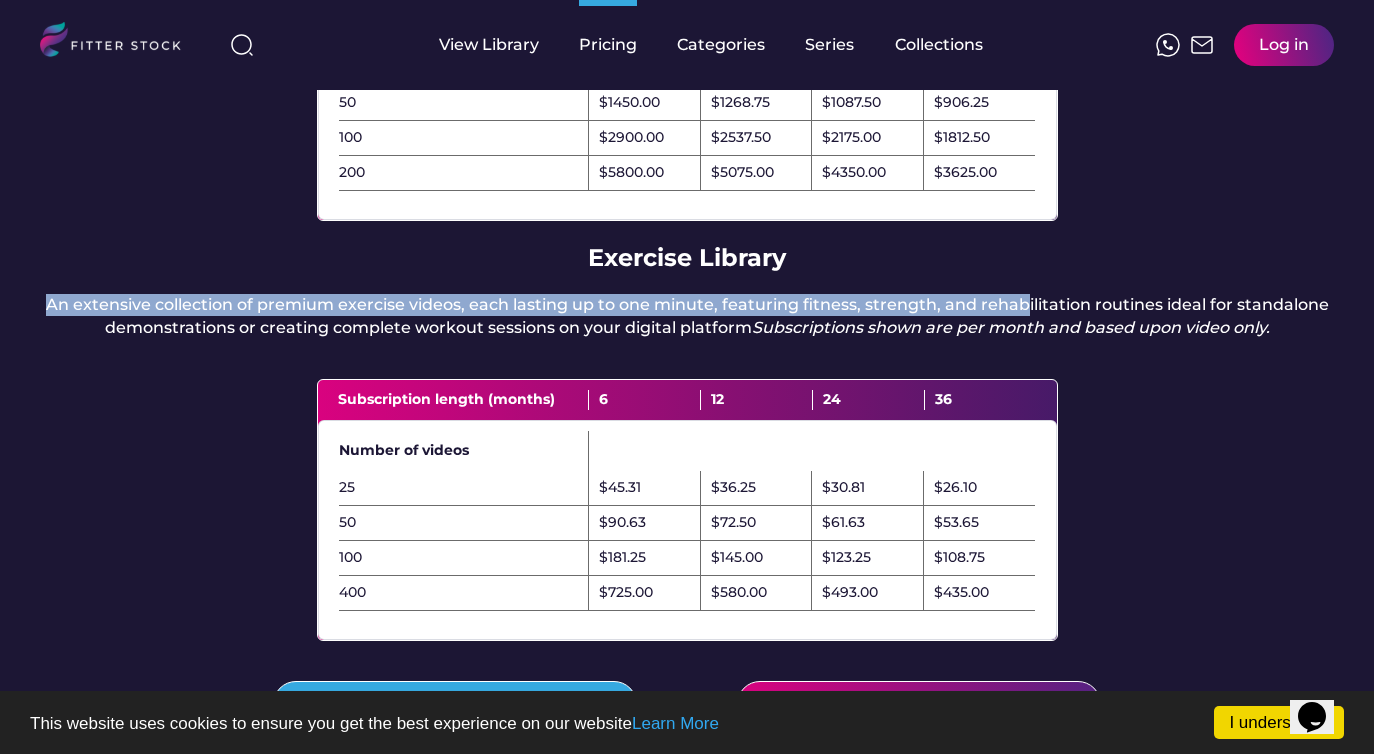 drag, startPoint x: 1024, startPoint y: 325, endPoint x: 1226, endPoint y: 315, distance: 202.24738 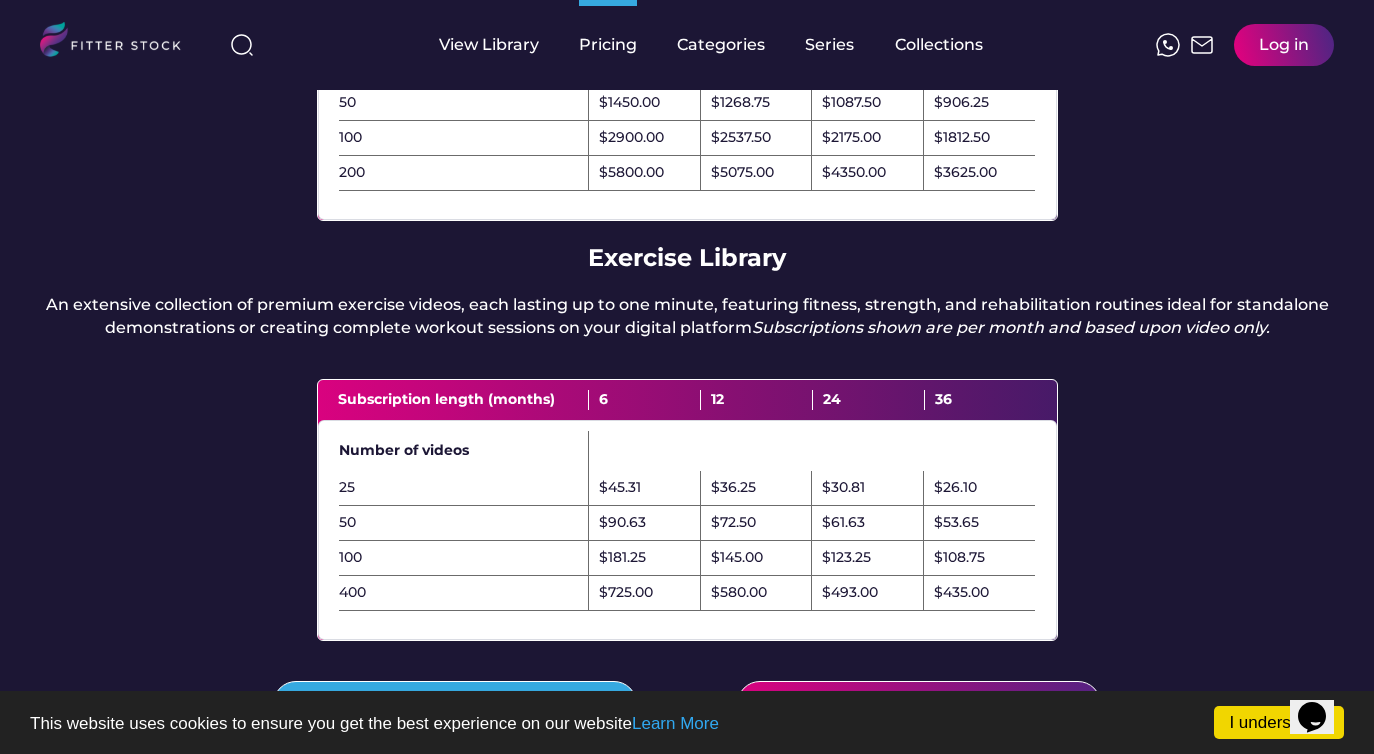 click on "An extensive collection of premium exercise videos, each lasting up to one minute, featuring fitness, strength, and rehabilitation routines ideal for standalone demonstrations or creating complete workout sessions on your digital platform
Subscriptions shown are per month and based upon video only." at bounding box center (687, 316) 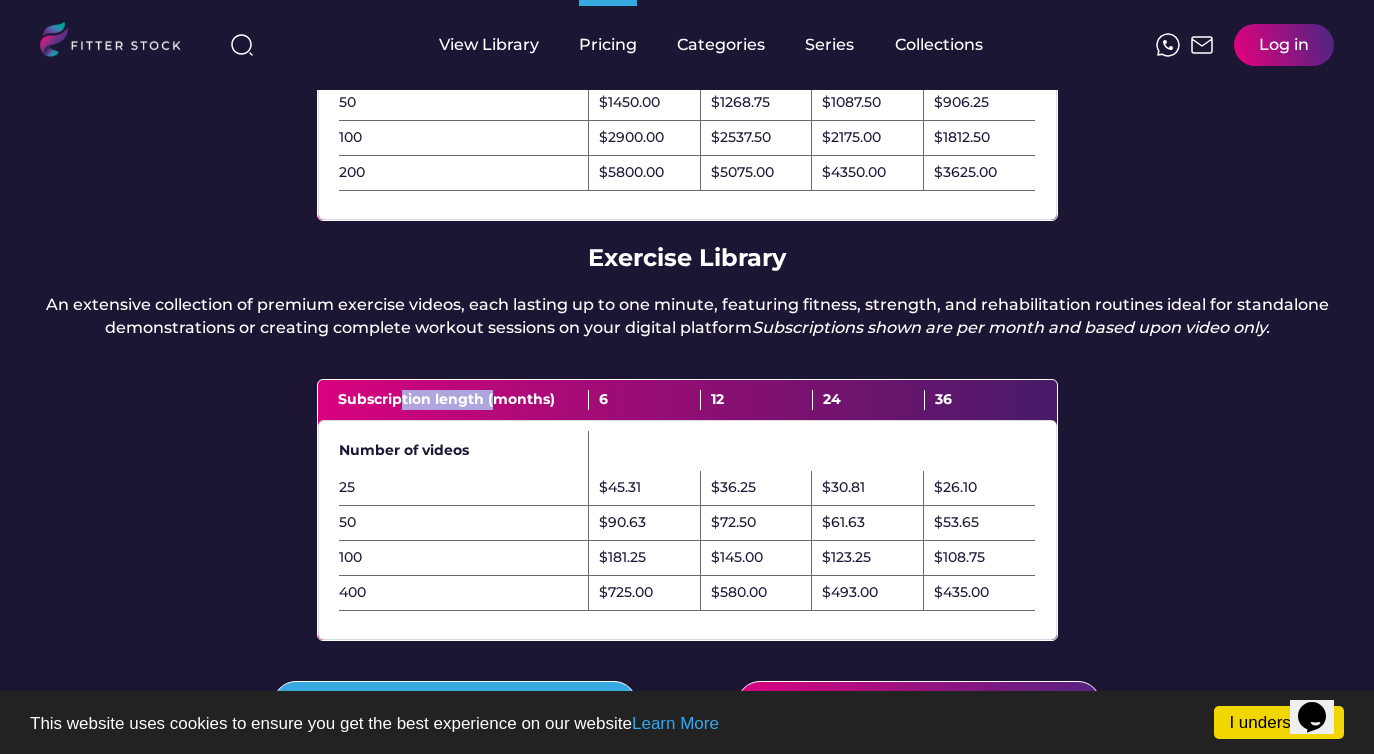 drag, startPoint x: 397, startPoint y: 443, endPoint x: 498, endPoint y: 448, distance: 101.12369 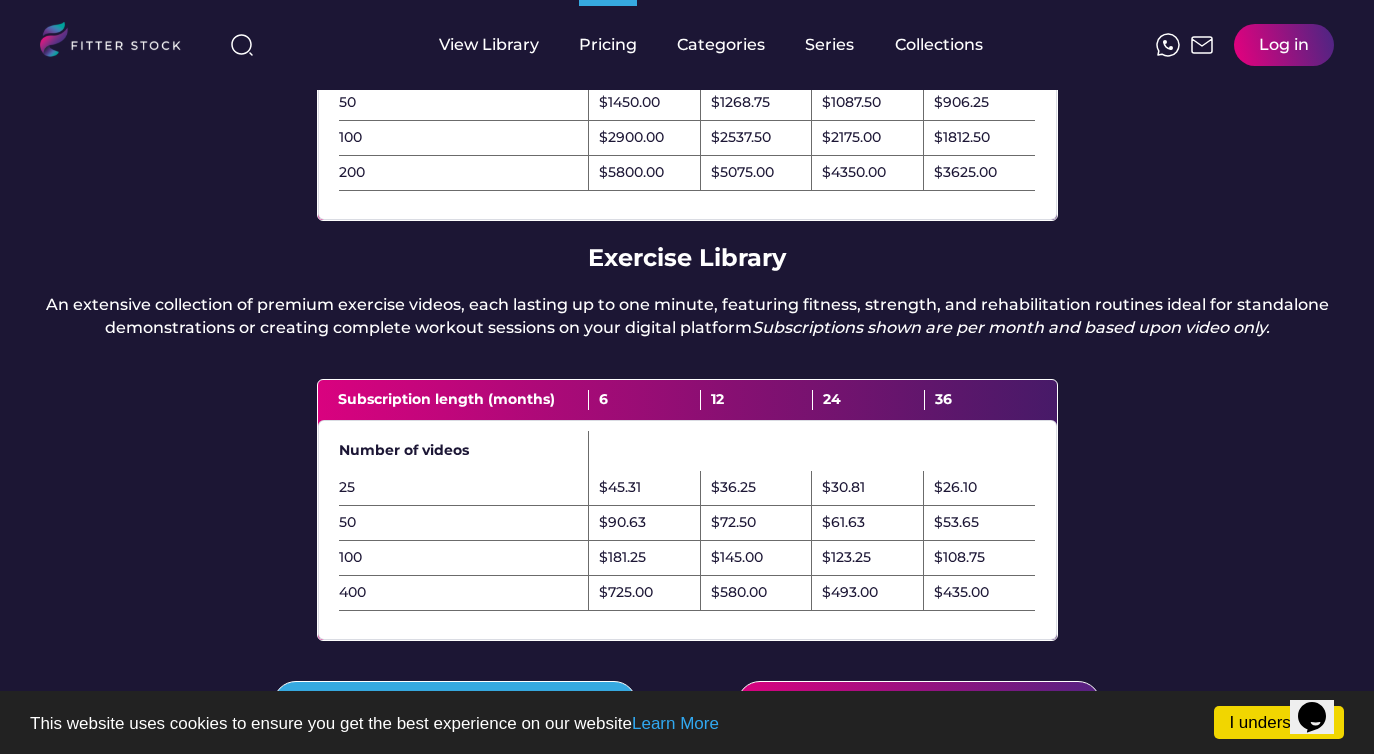 click on "Subscription length (months)" at bounding box center (464, 400) 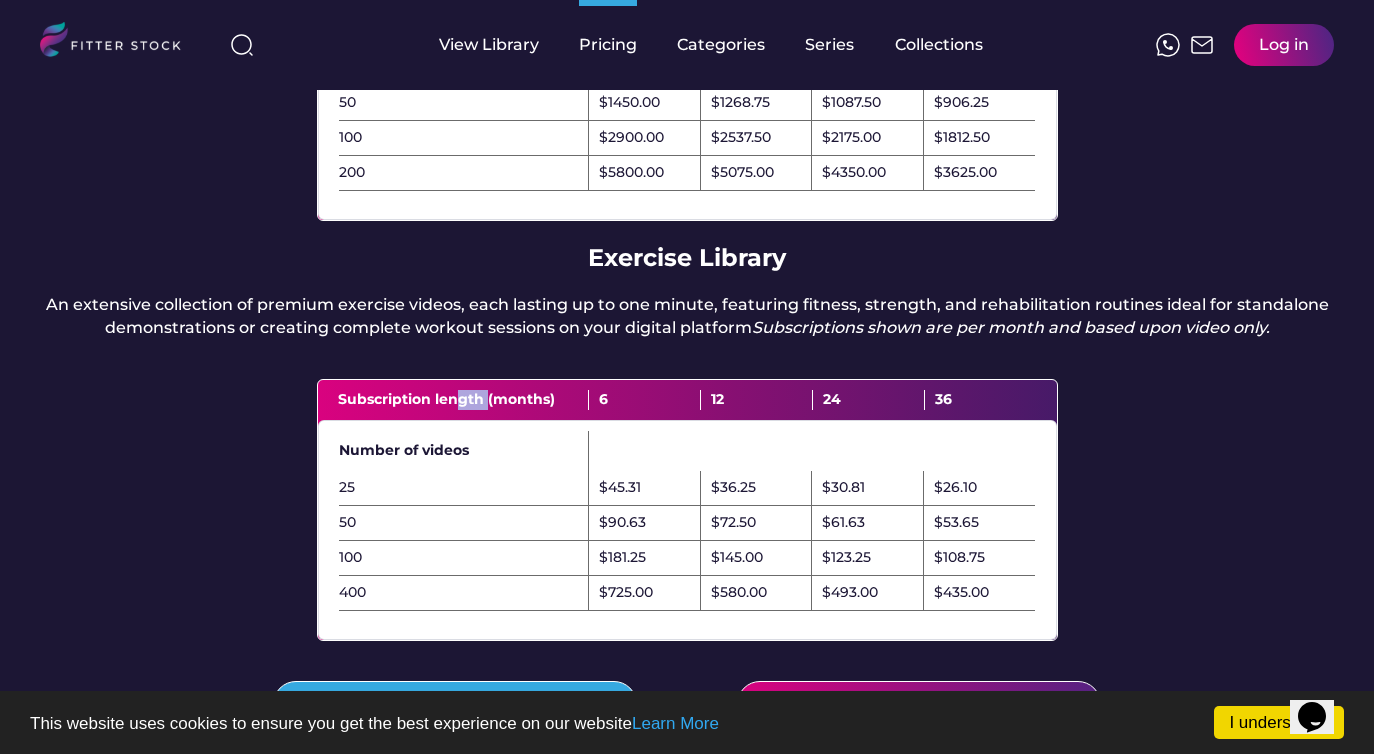 drag, startPoint x: 487, startPoint y: 445, endPoint x: 457, endPoint y: 448, distance: 30.149628 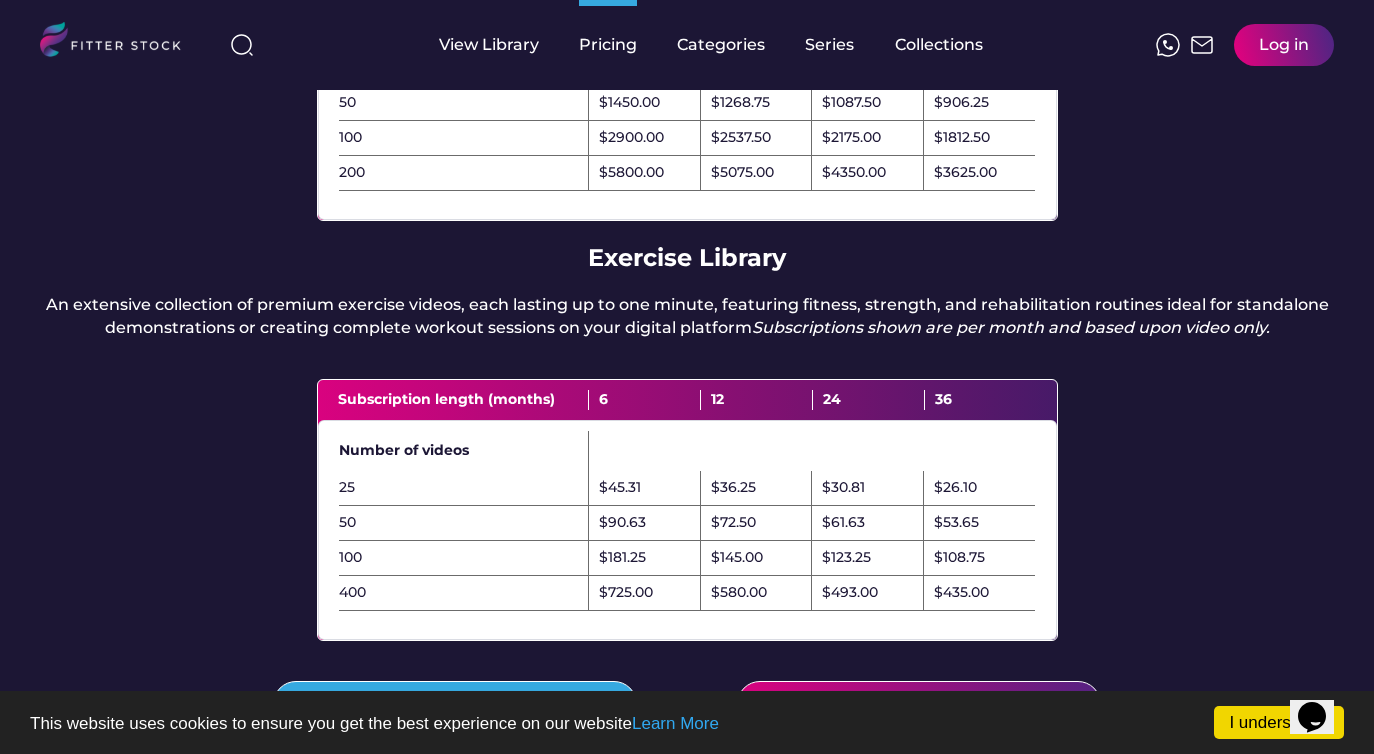 click on "6" at bounding box center (645, 400) 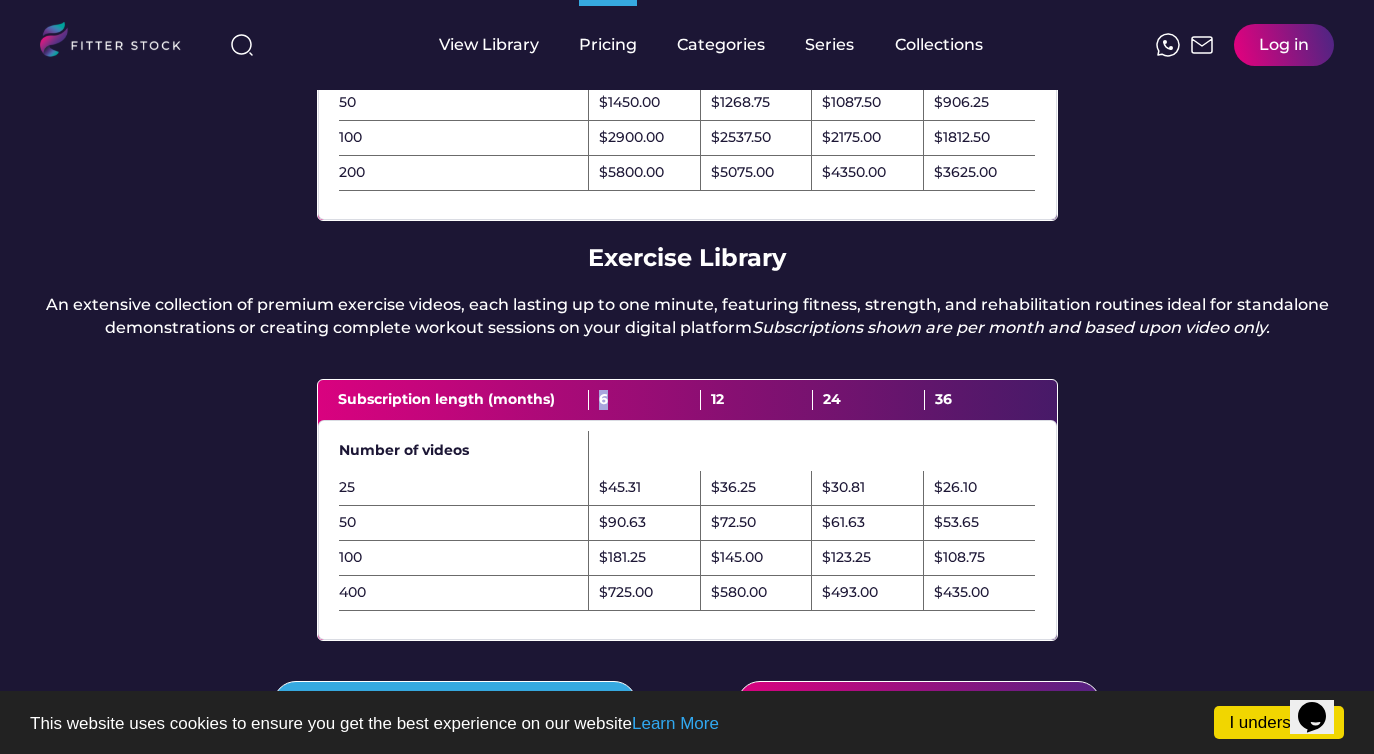 drag, startPoint x: 593, startPoint y: 445, endPoint x: 611, endPoint y: 443, distance: 18.110771 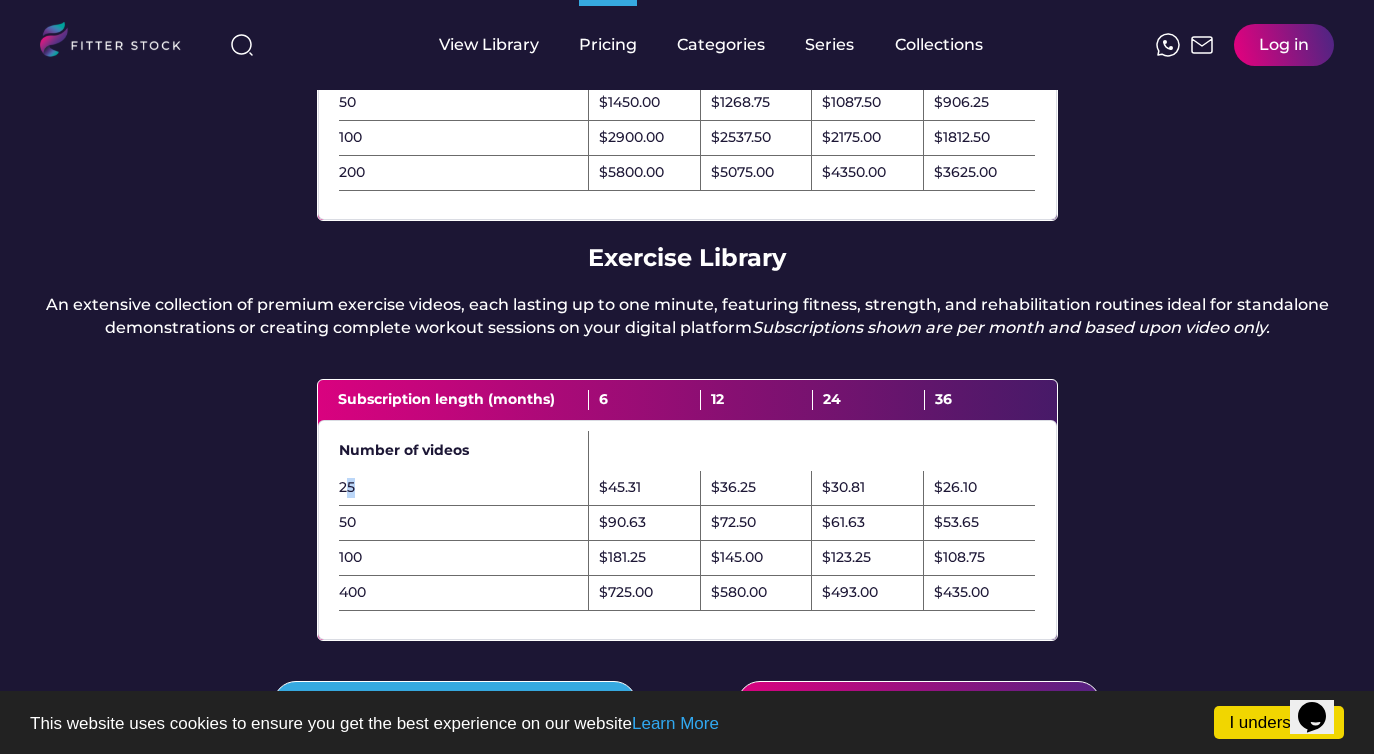 drag, startPoint x: 343, startPoint y: 536, endPoint x: 357, endPoint y: 535, distance: 14.035668 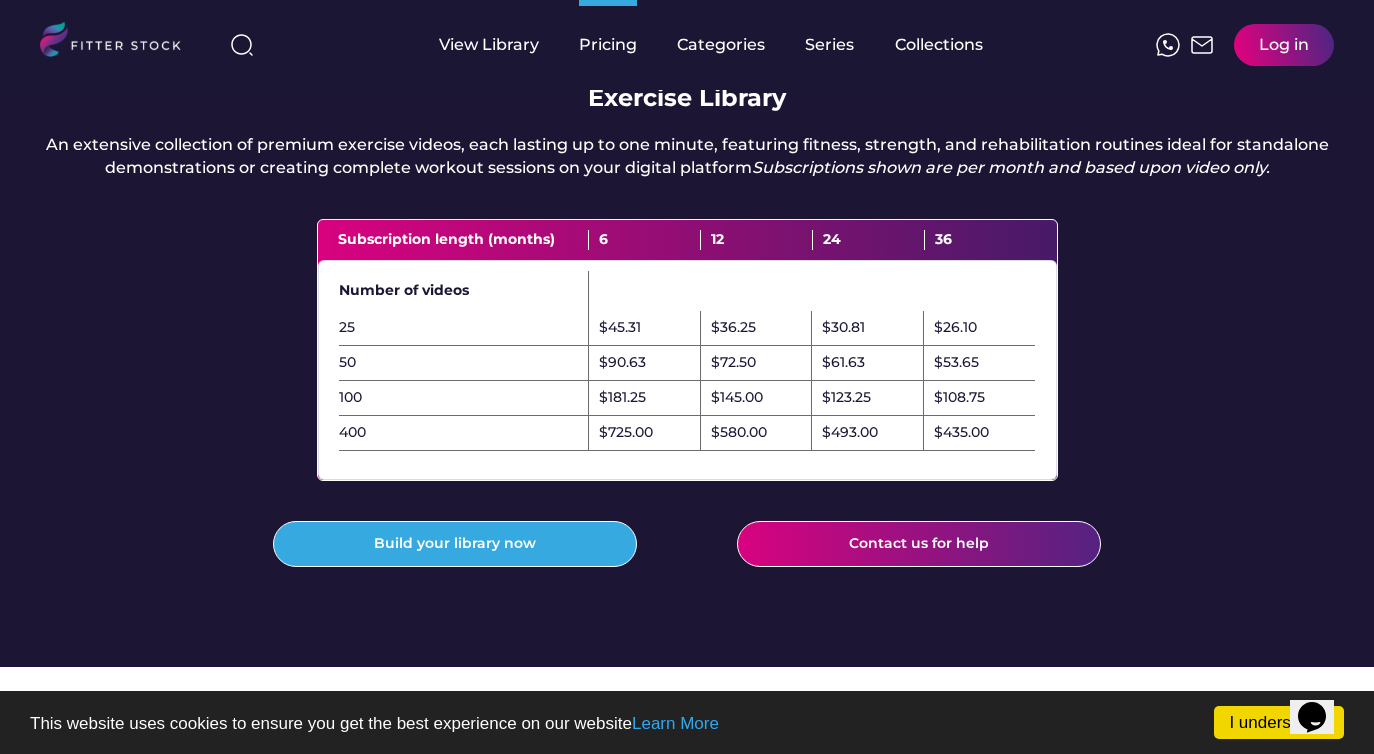 scroll, scrollTop: 691, scrollLeft: 0, axis: vertical 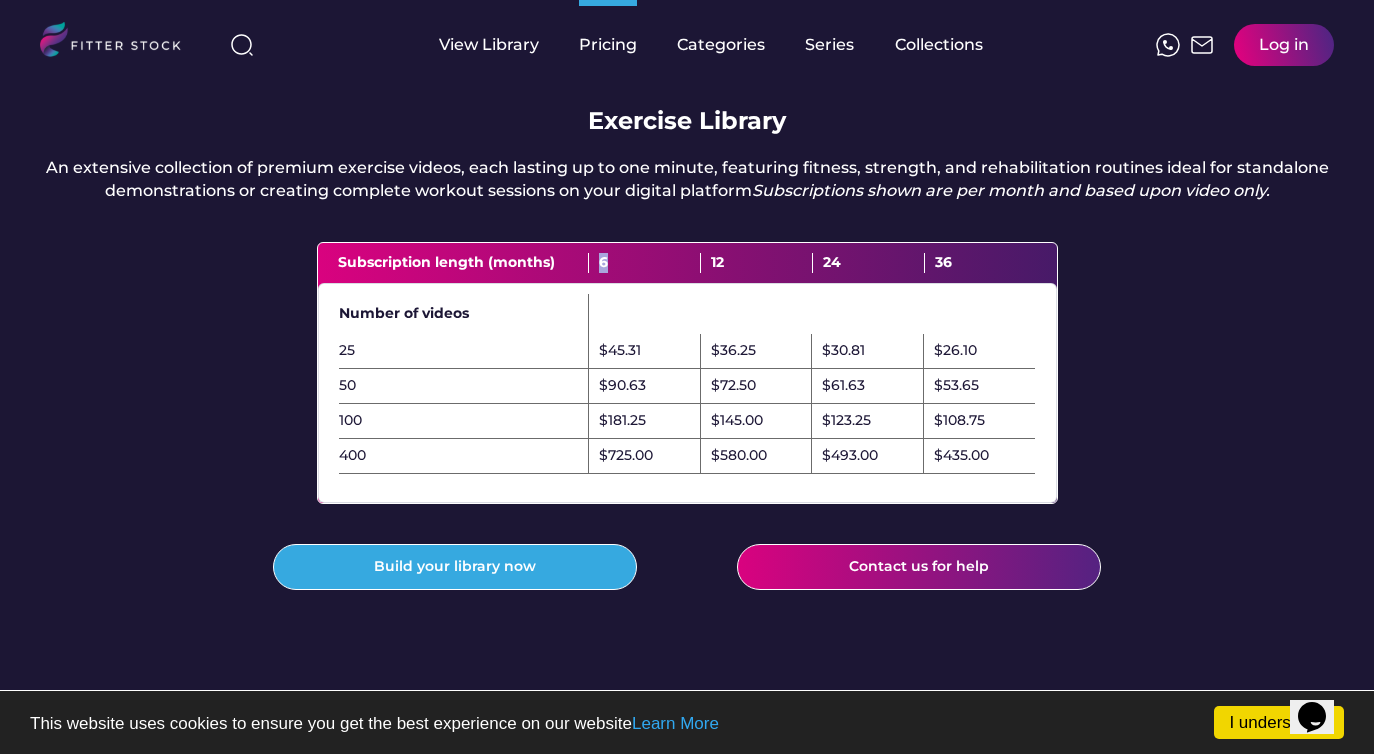 drag, startPoint x: 620, startPoint y: 300, endPoint x: 599, endPoint y: 307, distance: 22.135944 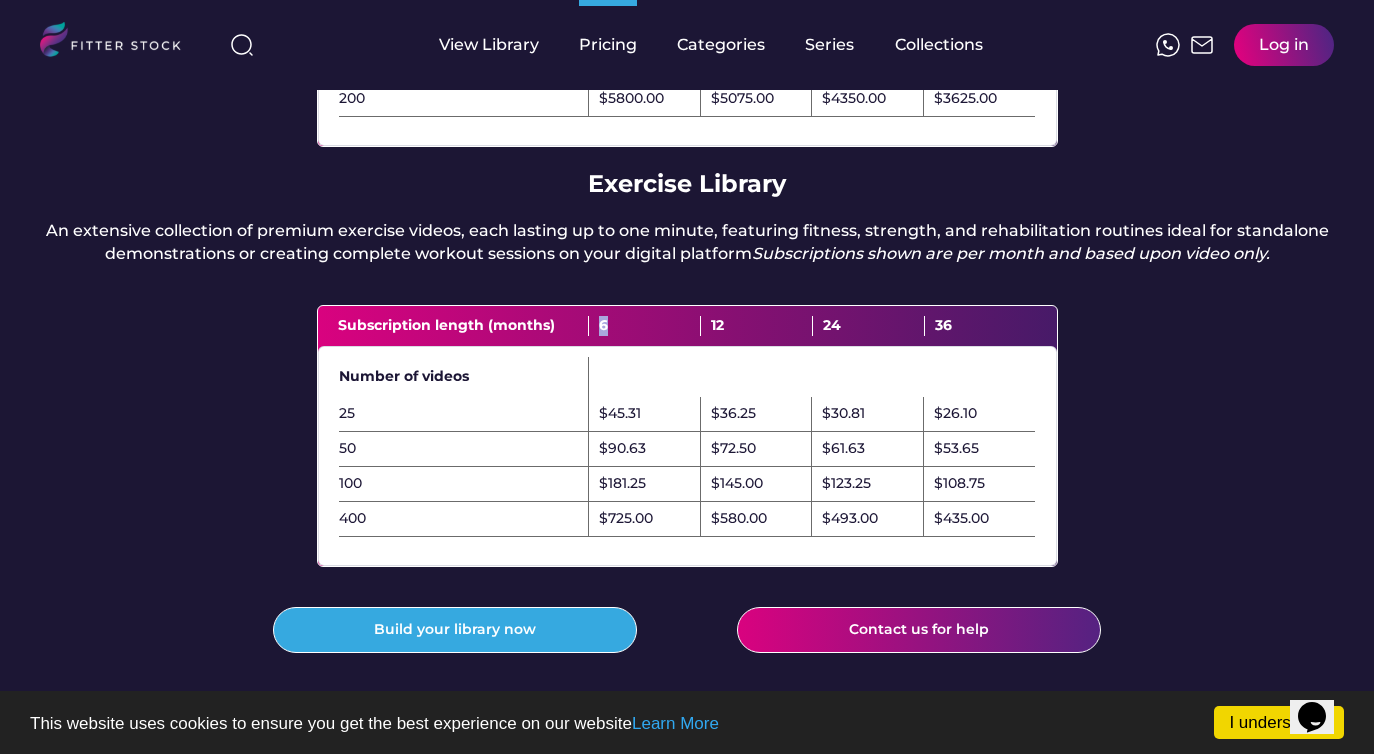 scroll, scrollTop: 340, scrollLeft: 0, axis: vertical 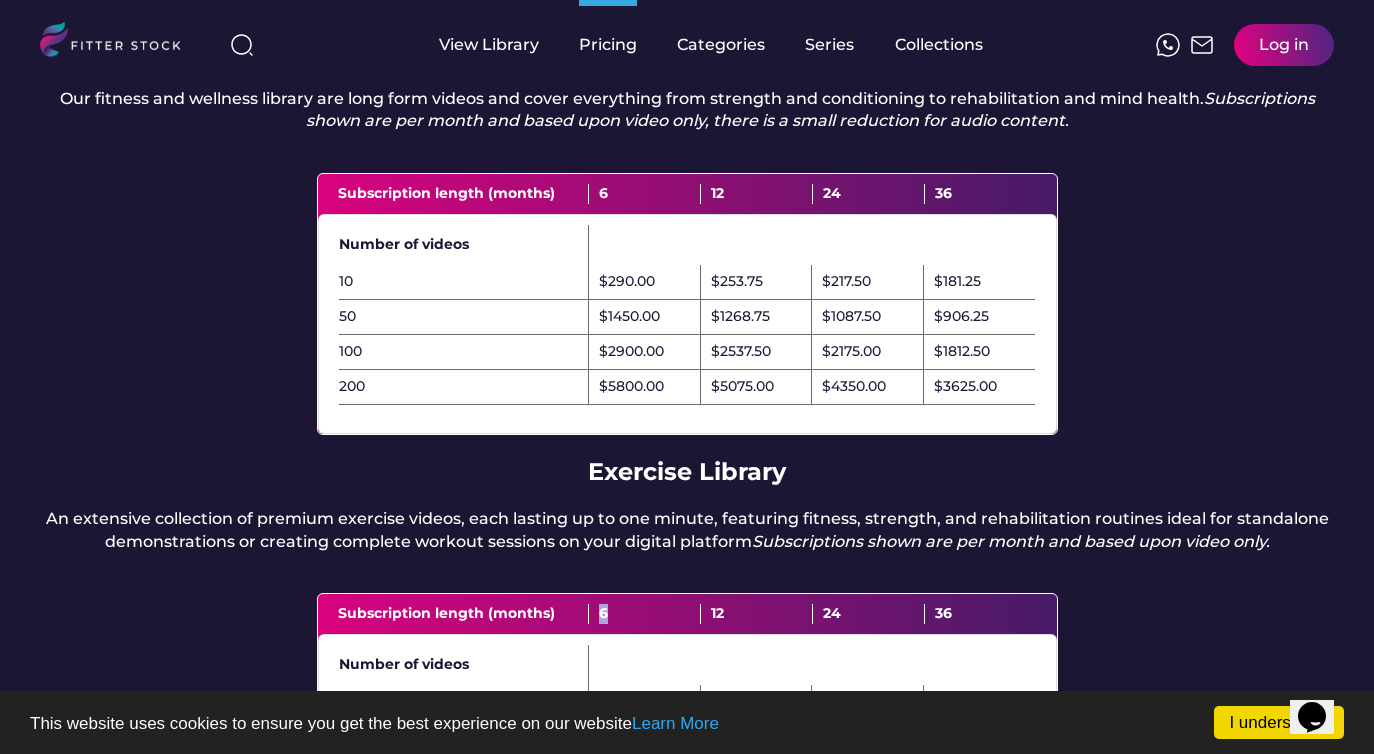 click 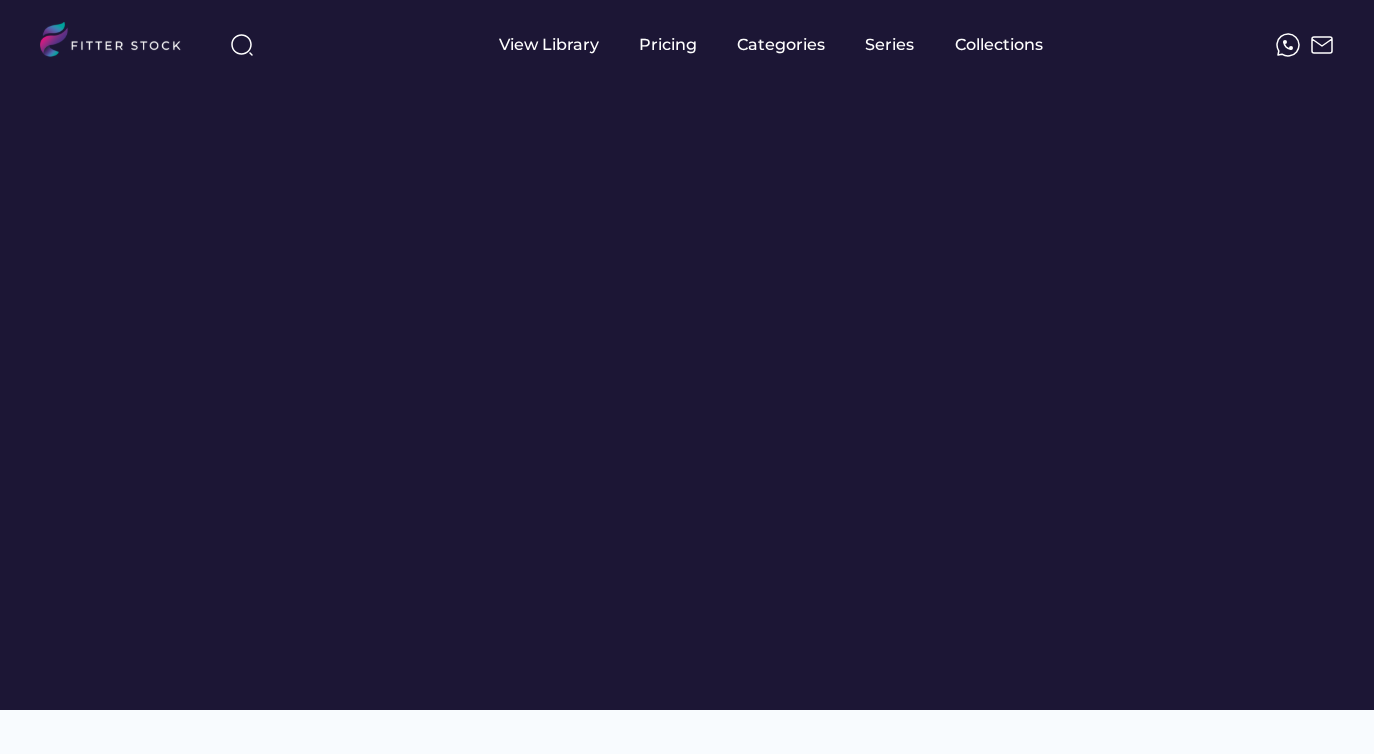 scroll, scrollTop: 0, scrollLeft: 0, axis: both 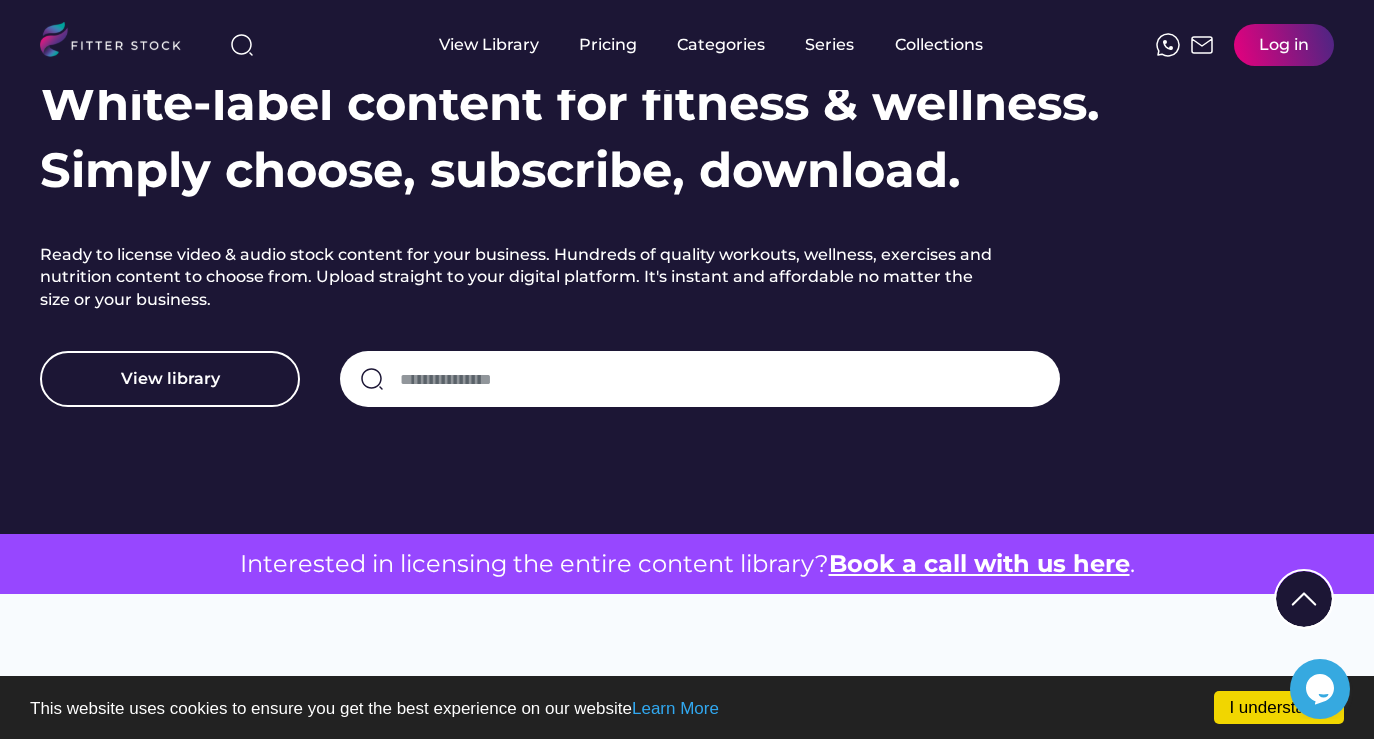 click at bounding box center (720, 379) 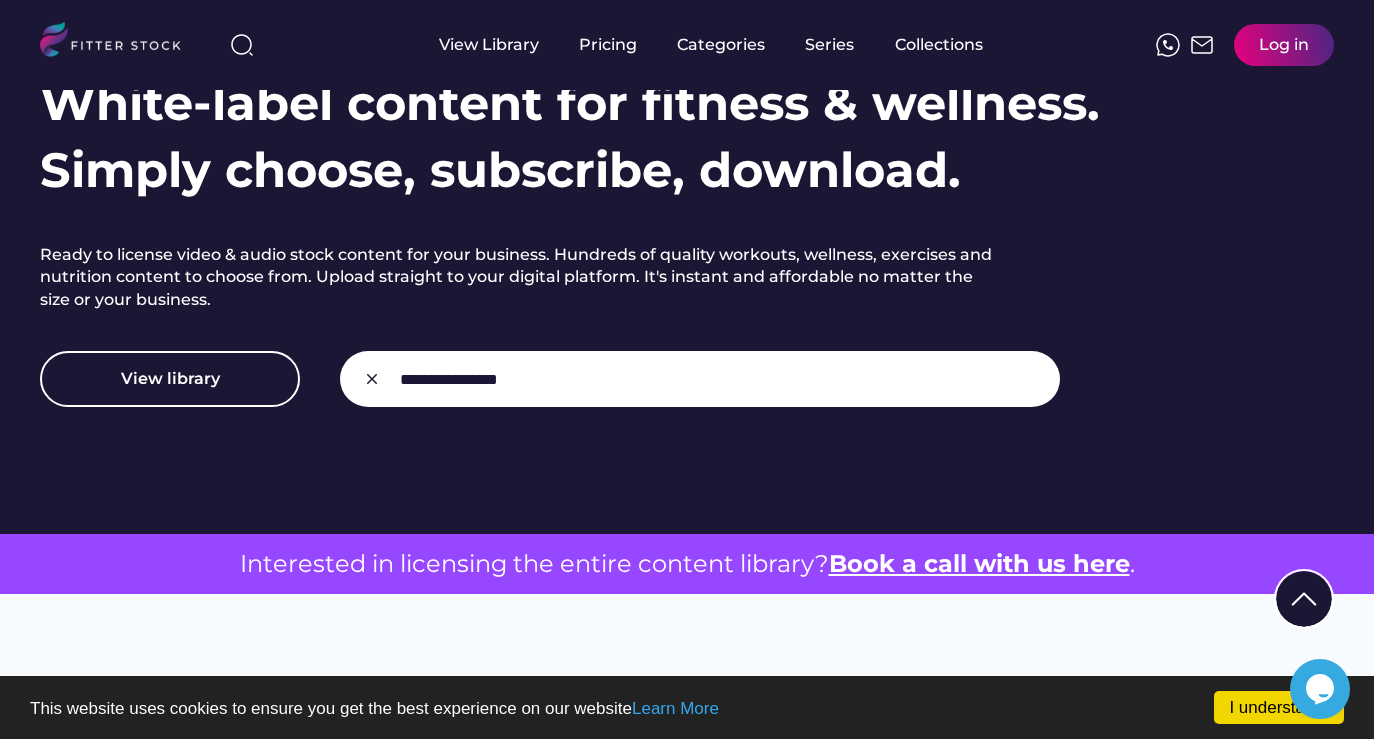 type on "**********" 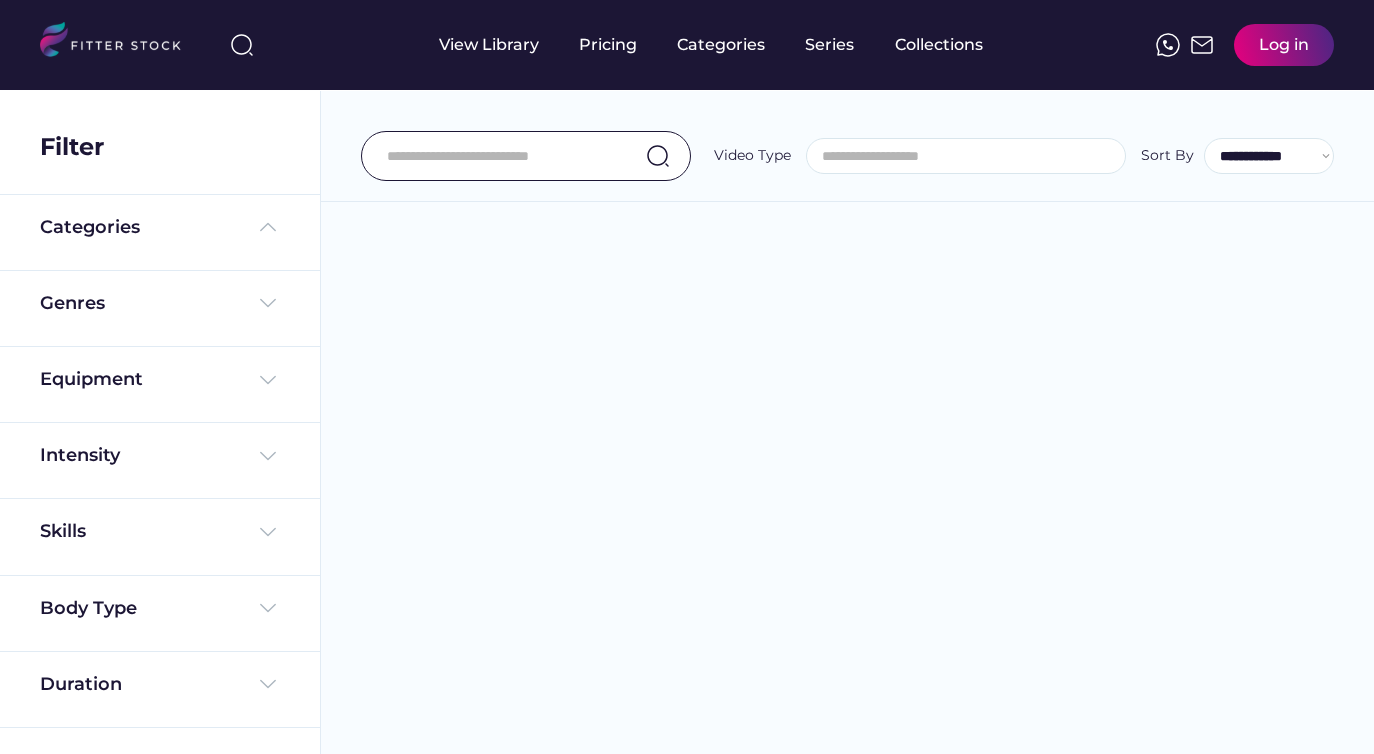 select 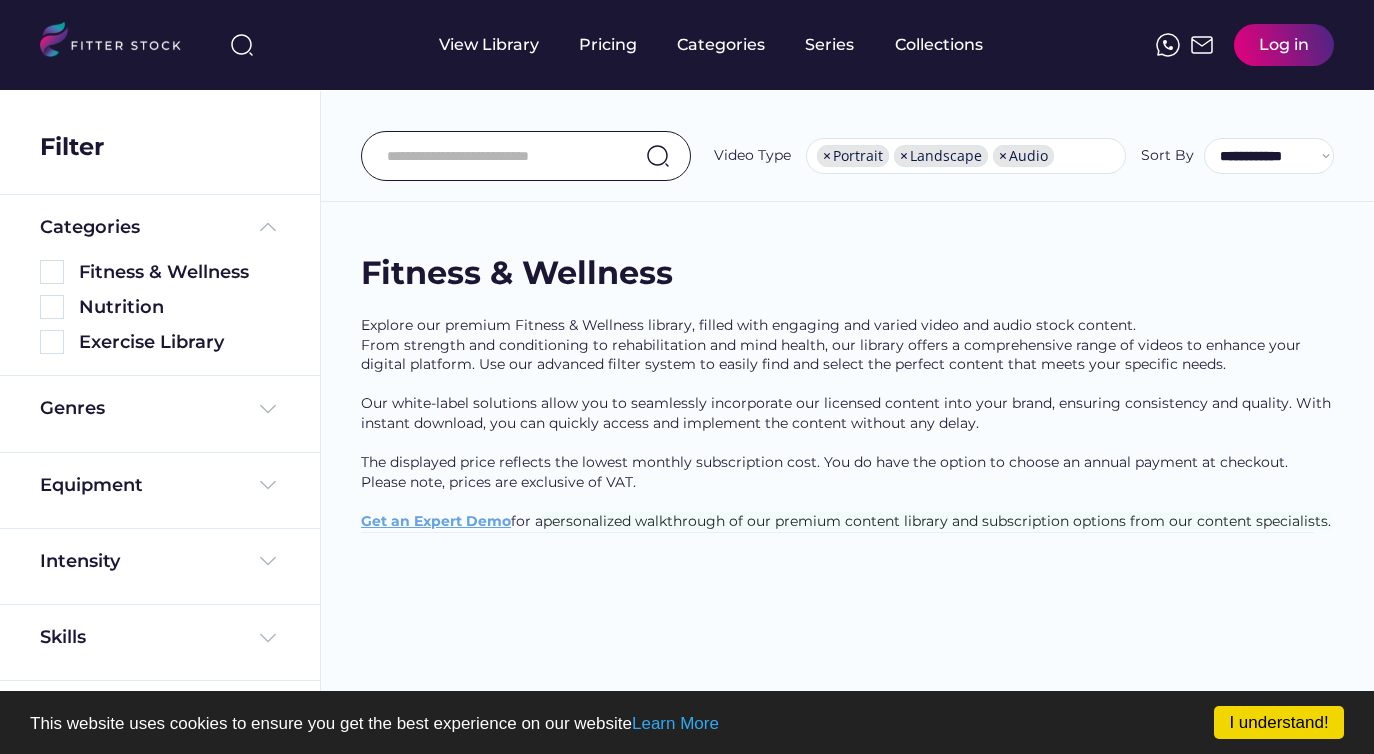 scroll, scrollTop: 34, scrollLeft: 0, axis: vertical 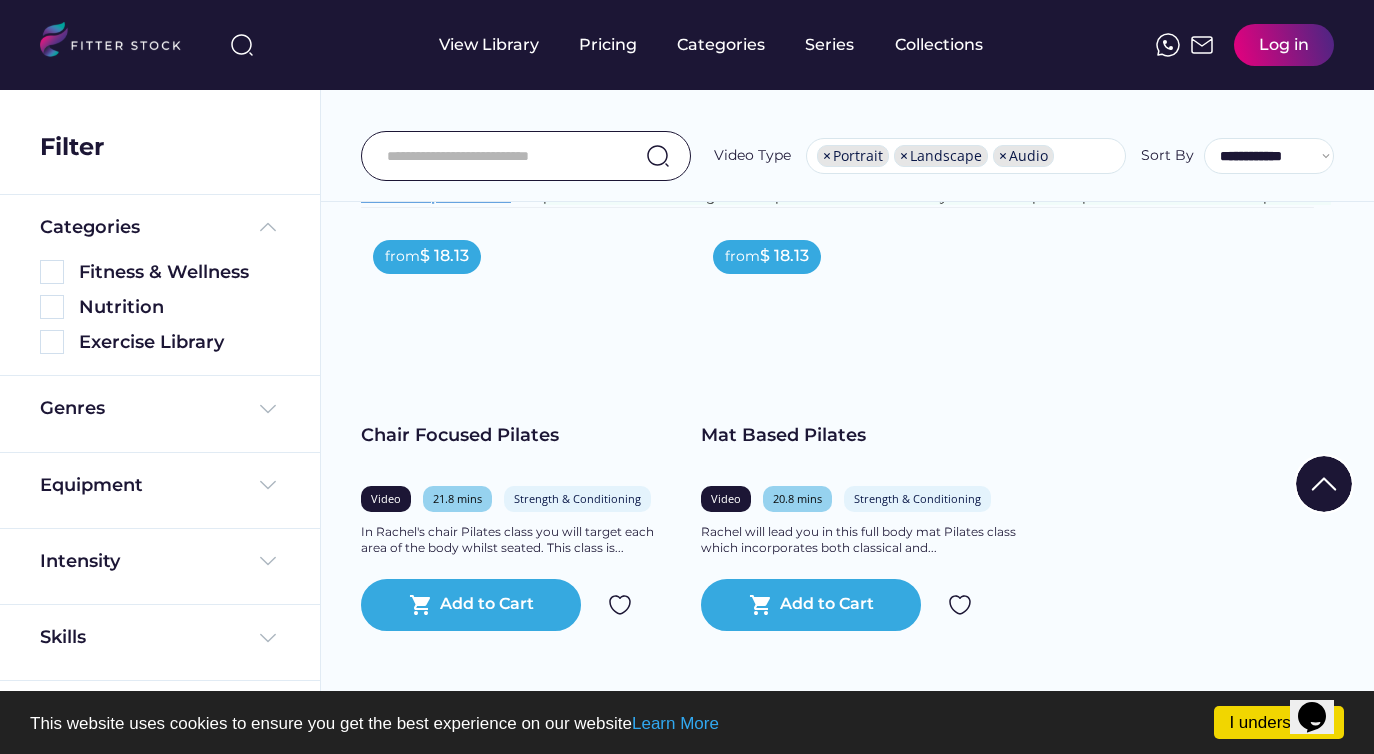 type on "**********" 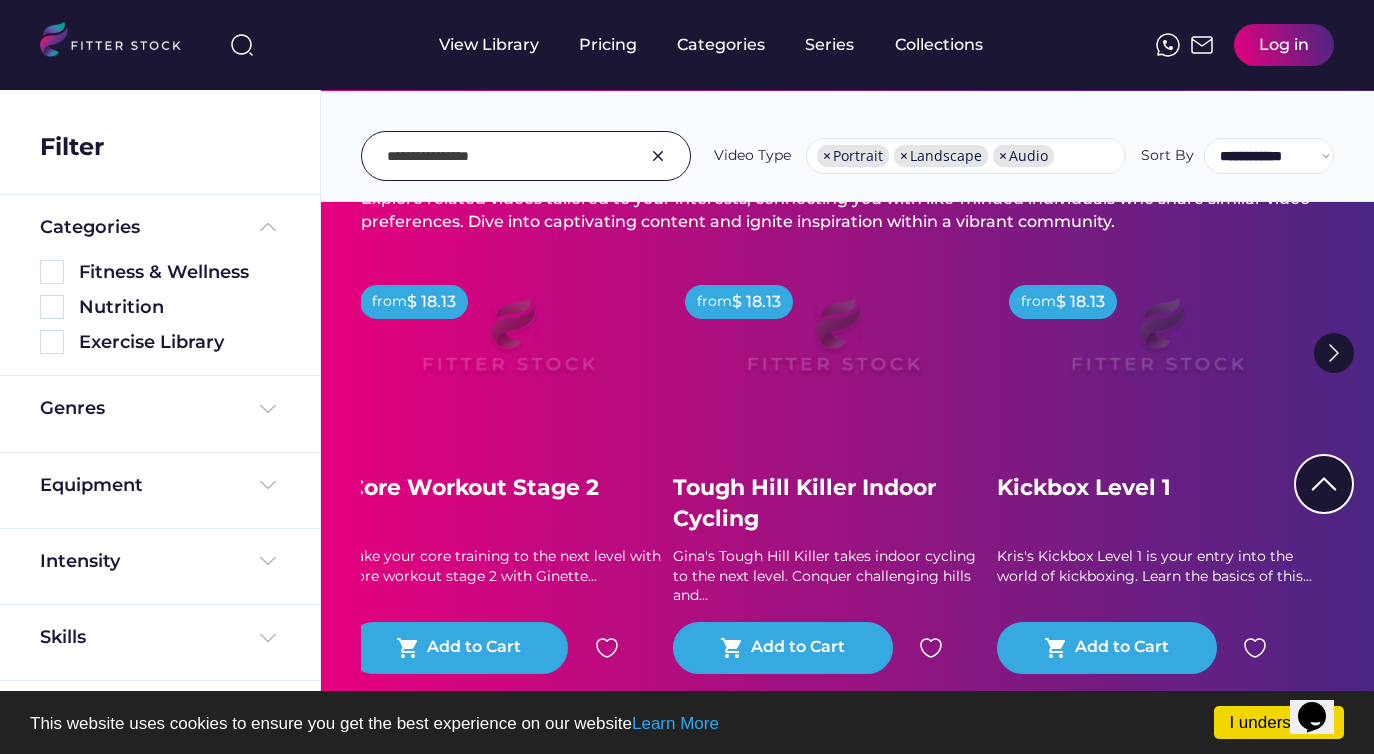scroll, scrollTop: 595, scrollLeft: 0, axis: vertical 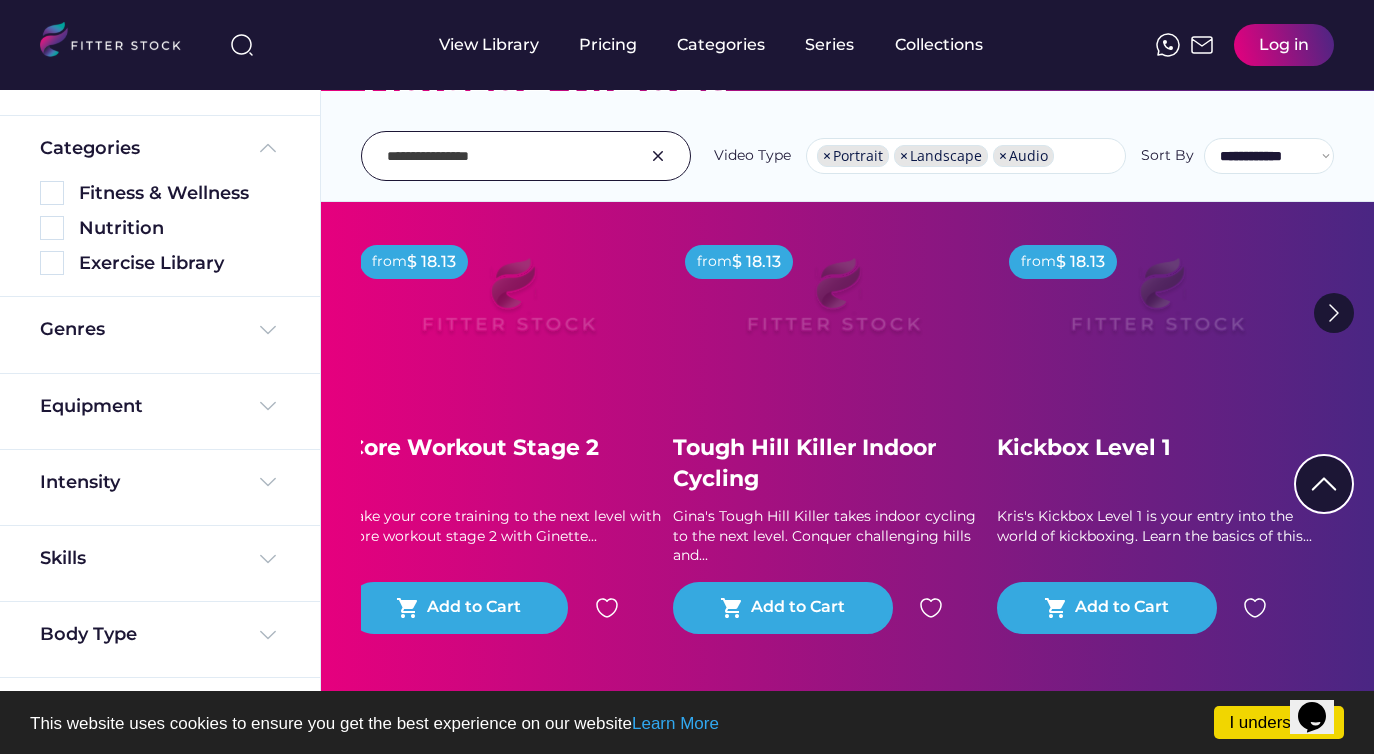 click on "Intensity" at bounding box center (160, 487) 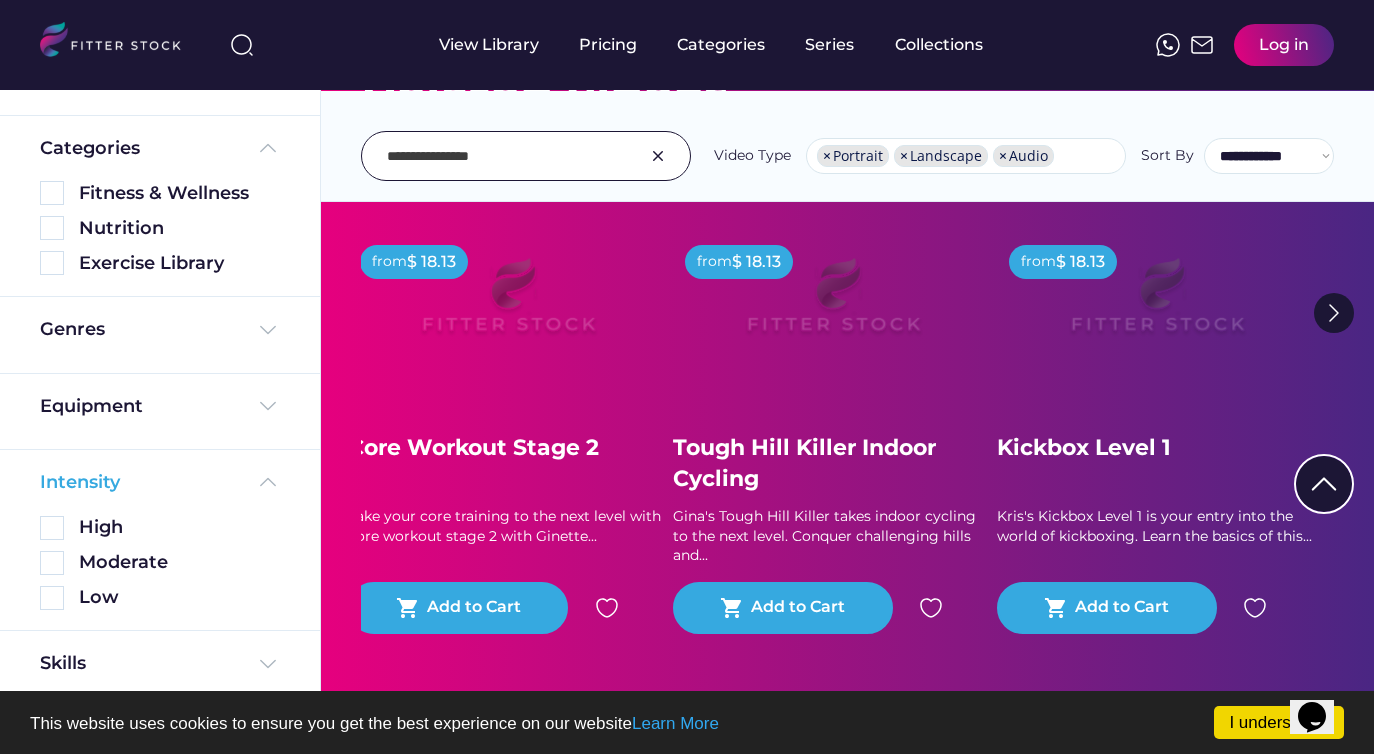 click on "Intensity" at bounding box center (160, 482) 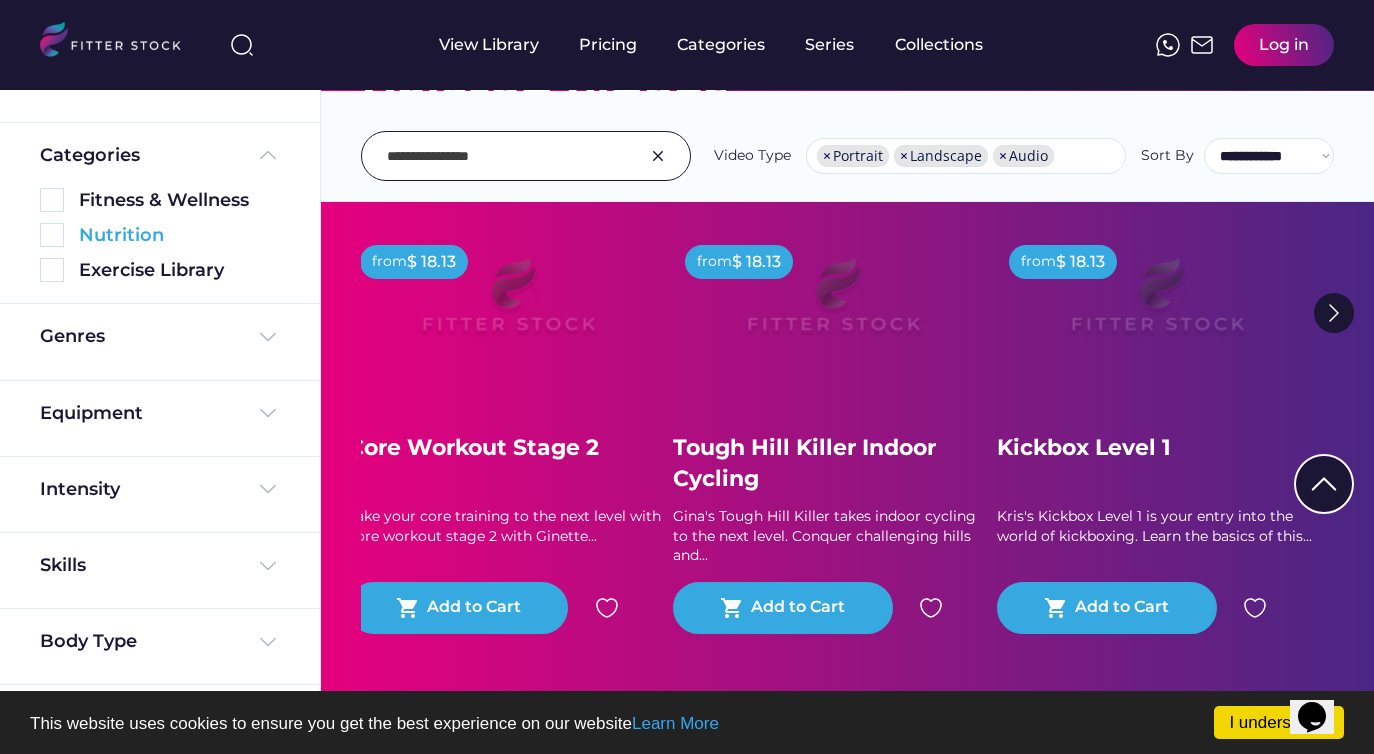 scroll, scrollTop: 10, scrollLeft: 0, axis: vertical 